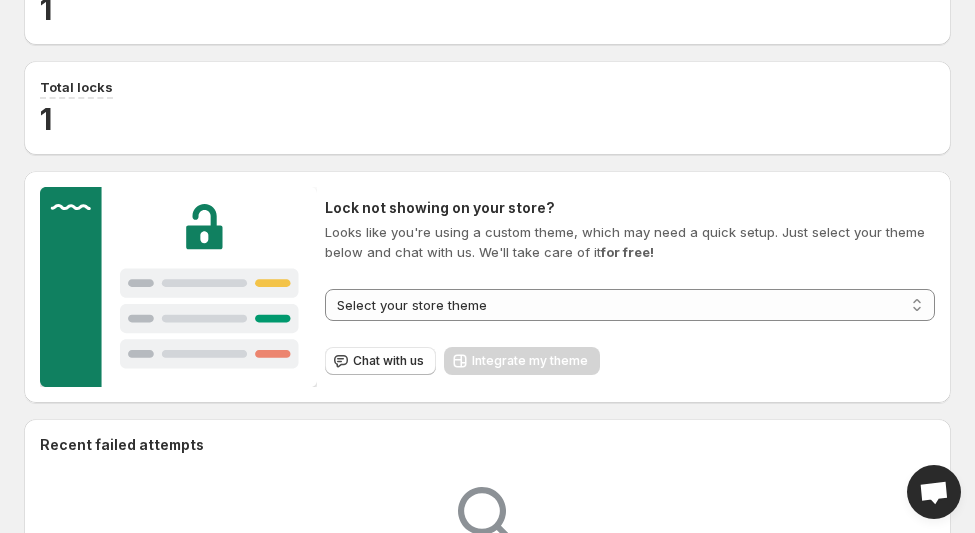 scroll, scrollTop: 300, scrollLeft: 0, axis: vertical 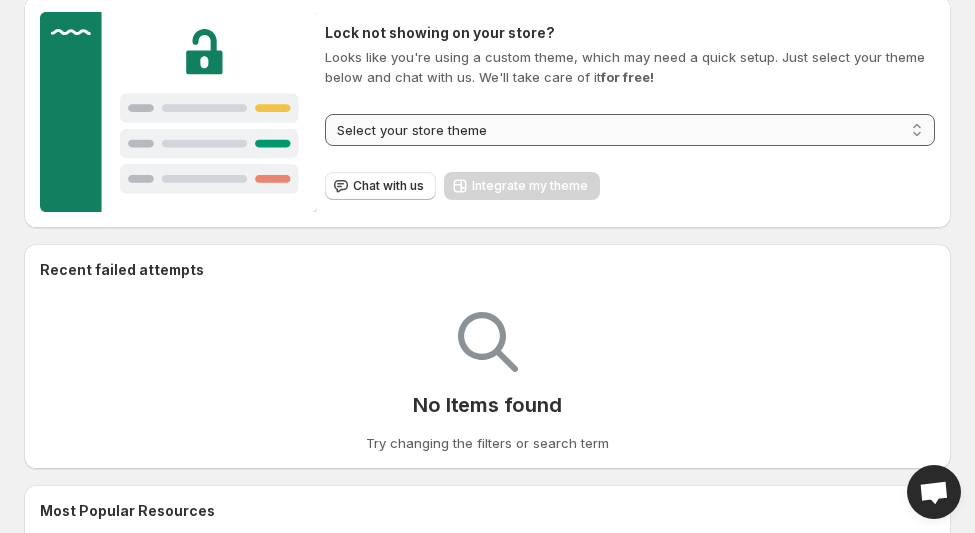 click on "**********" at bounding box center [630, 130] 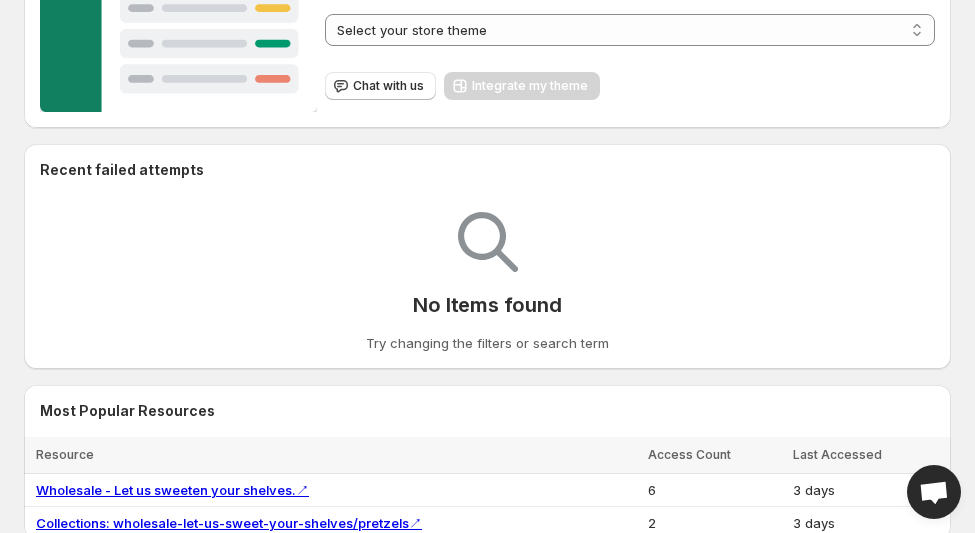 scroll, scrollTop: 500, scrollLeft: 0, axis: vertical 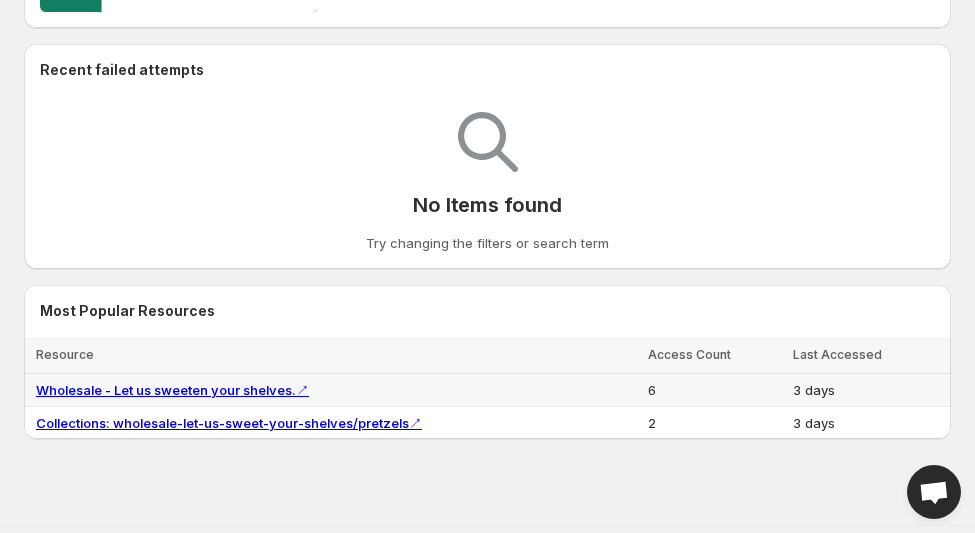 click on "Wholesale - Let us sweeten your shelves.  ↗" at bounding box center [172, 390] 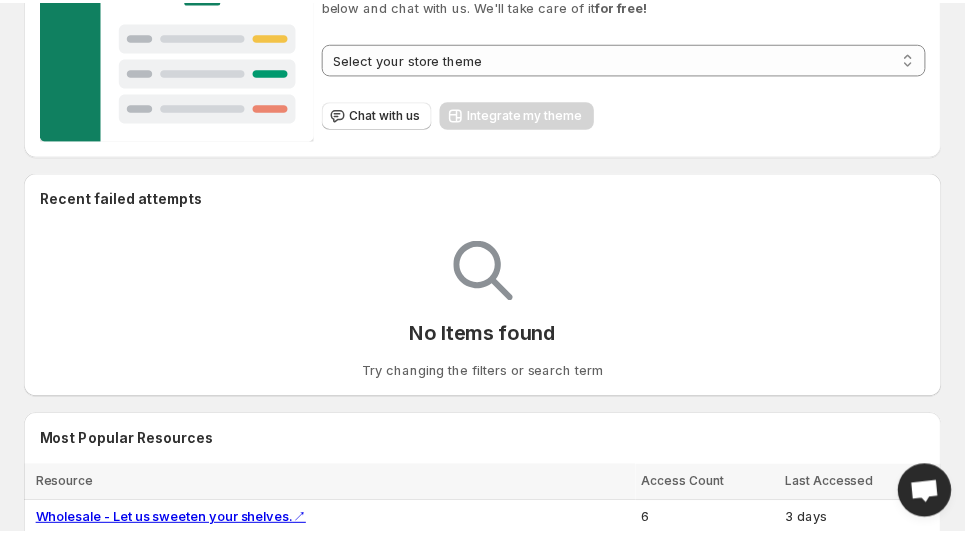scroll, scrollTop: 400, scrollLeft: 0, axis: vertical 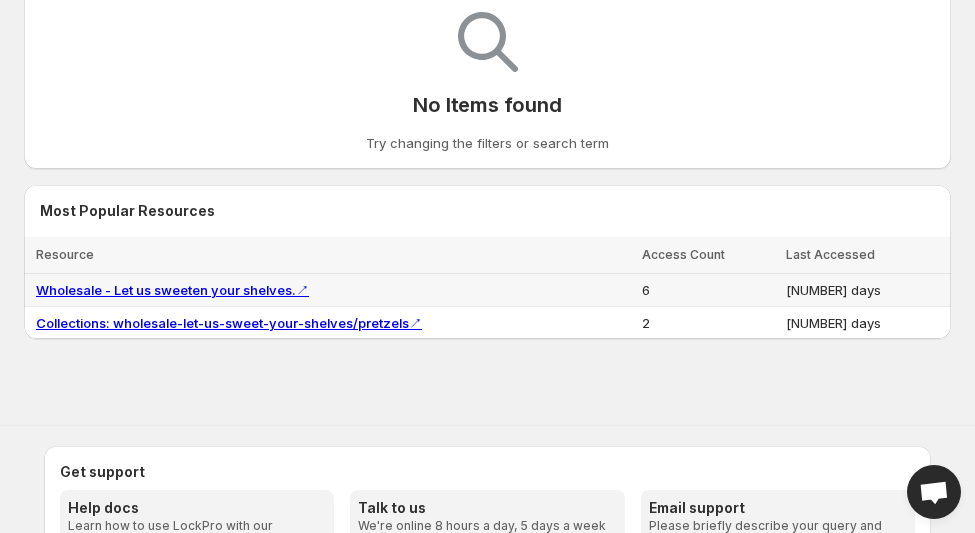 click on "Wholesale - Let us sweeten your shelves.  ↗" at bounding box center (172, 290) 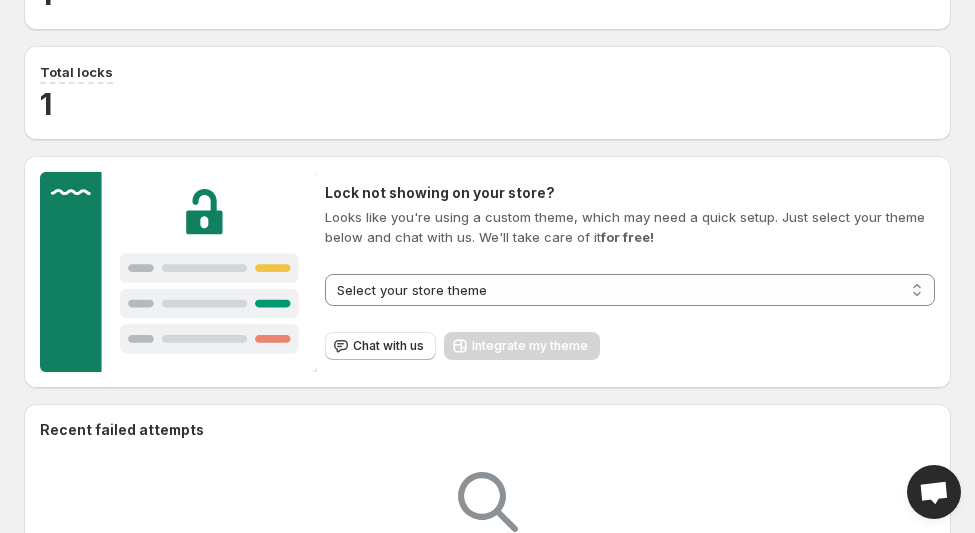 scroll, scrollTop: 0, scrollLeft: 0, axis: both 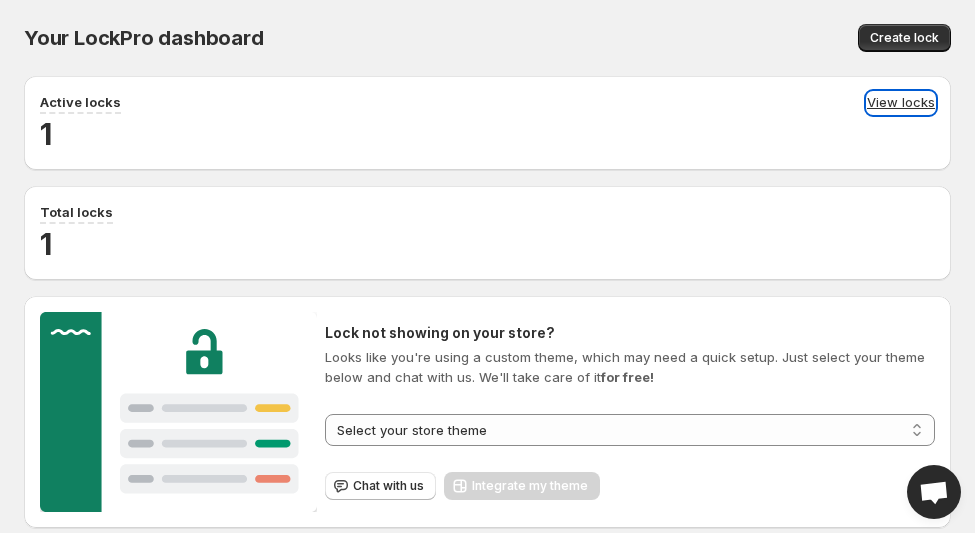 click on "View locks" at bounding box center [901, 103] 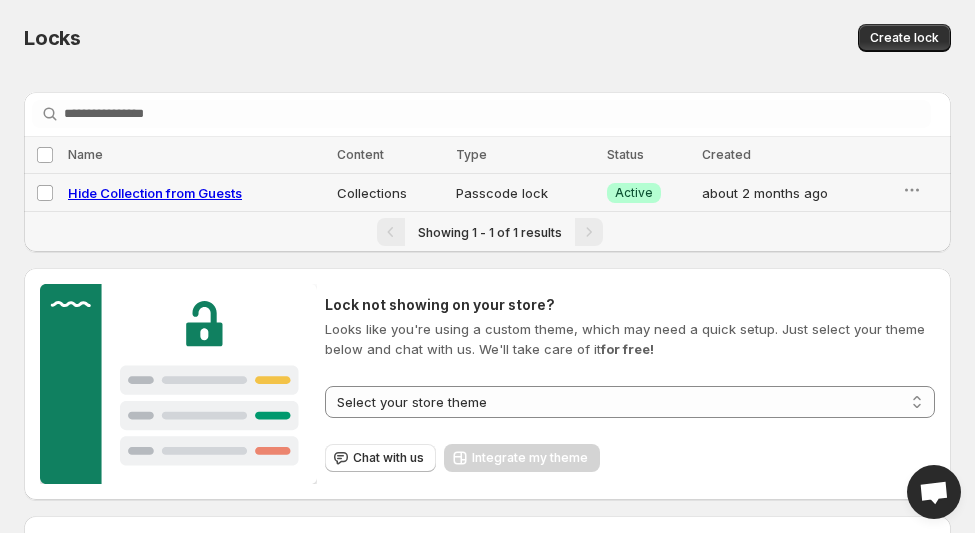 click on "Hide Collection from Guests" at bounding box center (155, 193) 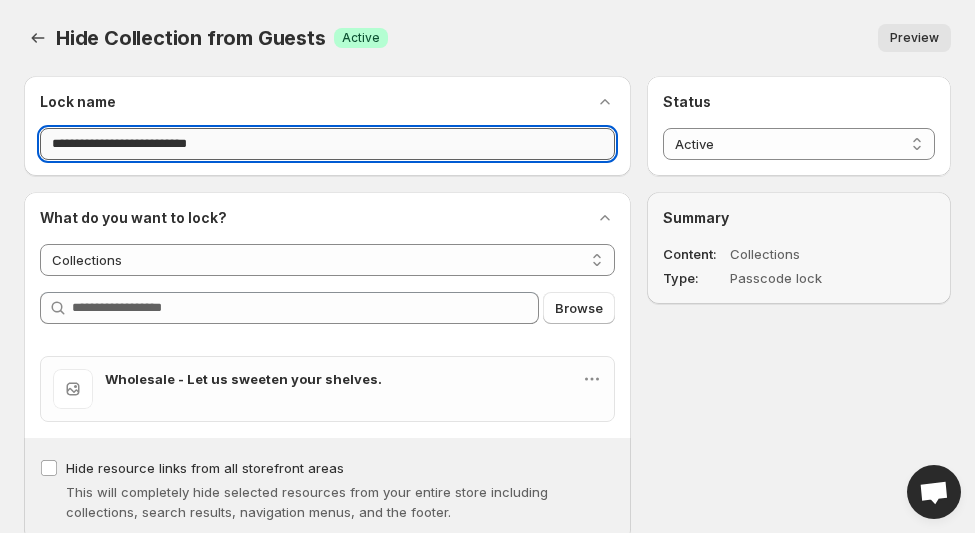 click on "**********" at bounding box center (327, 144) 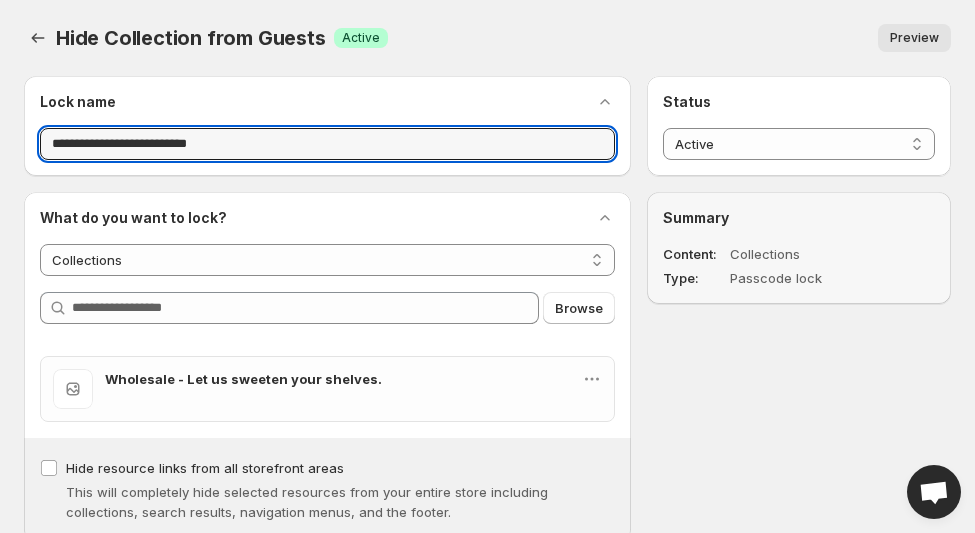 drag, startPoint x: 230, startPoint y: 142, endPoint x: 27, endPoint y: 146, distance: 203.0394 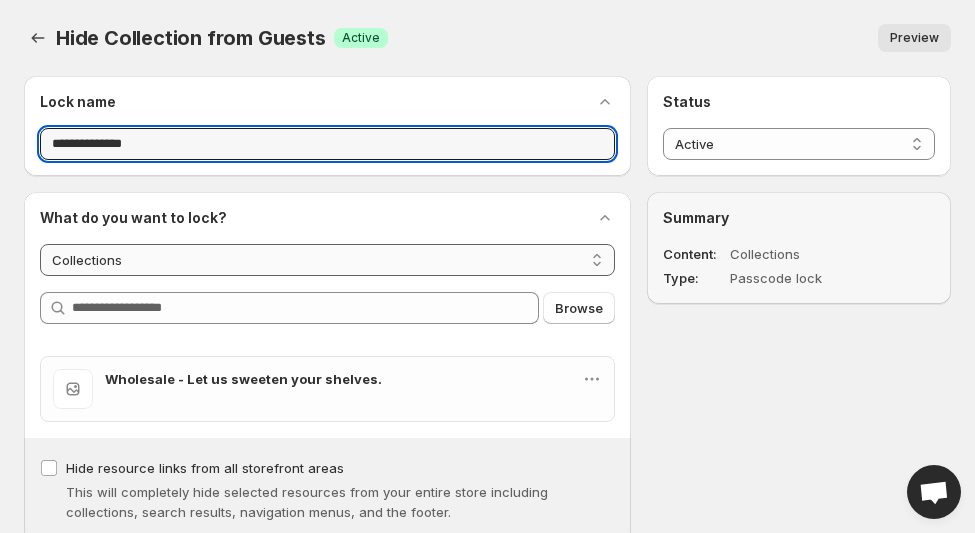 type on "**********" 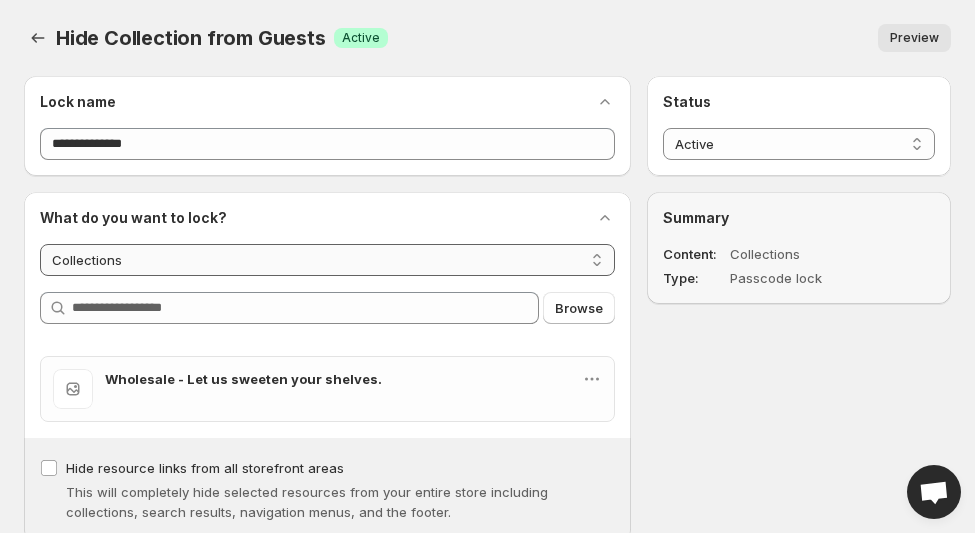 click on "**********" at bounding box center (327, 260) 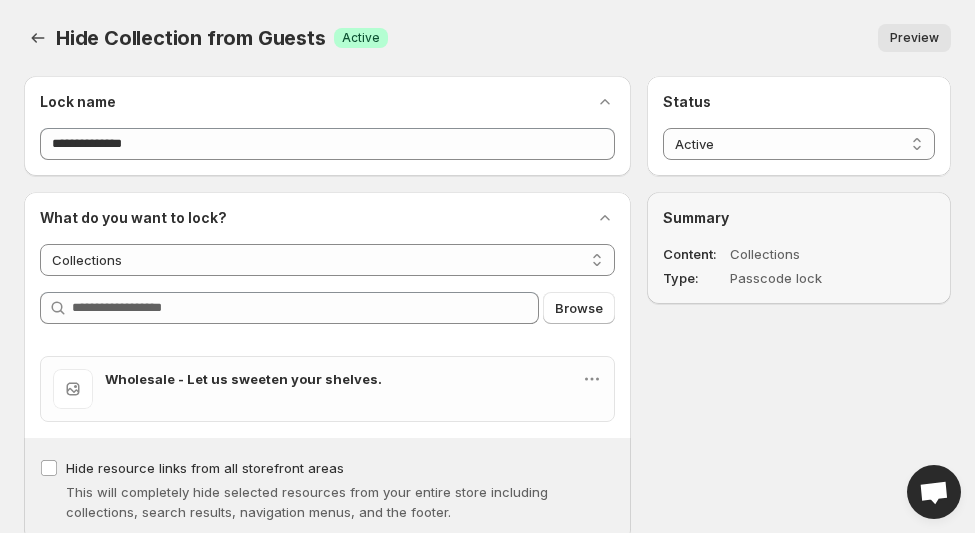 drag, startPoint x: 721, startPoint y: 454, endPoint x: 687, endPoint y: 456, distance: 34.058773 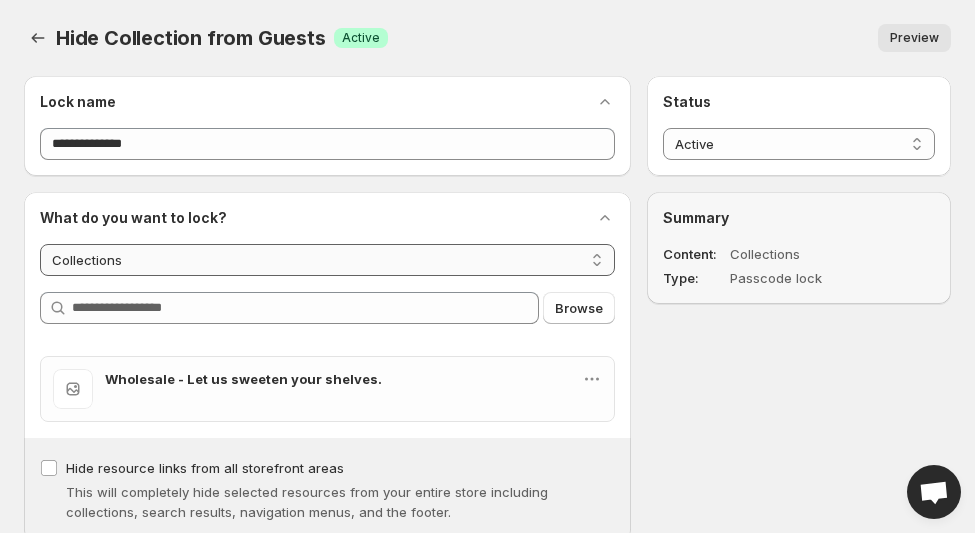 click on "**********" at bounding box center [327, 260] 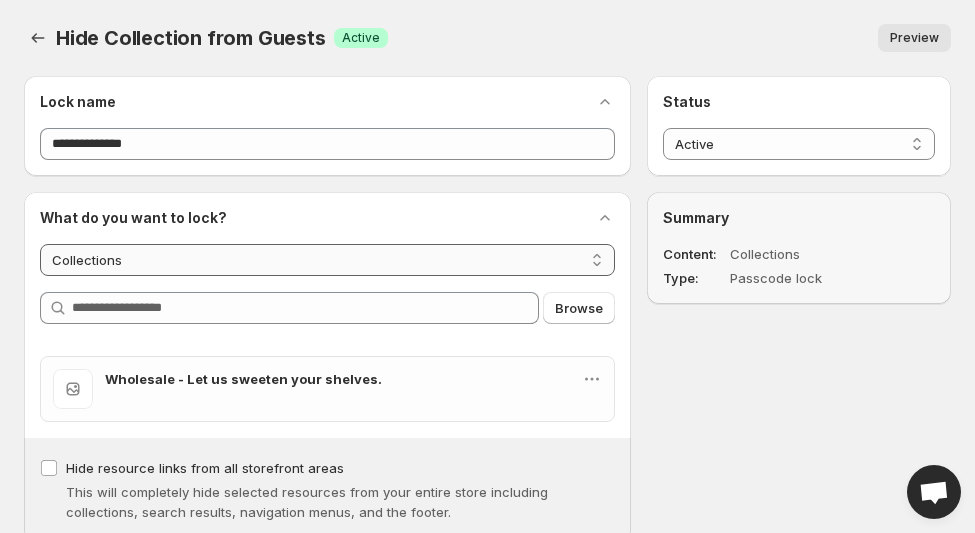 click on "**********" at bounding box center [327, 260] 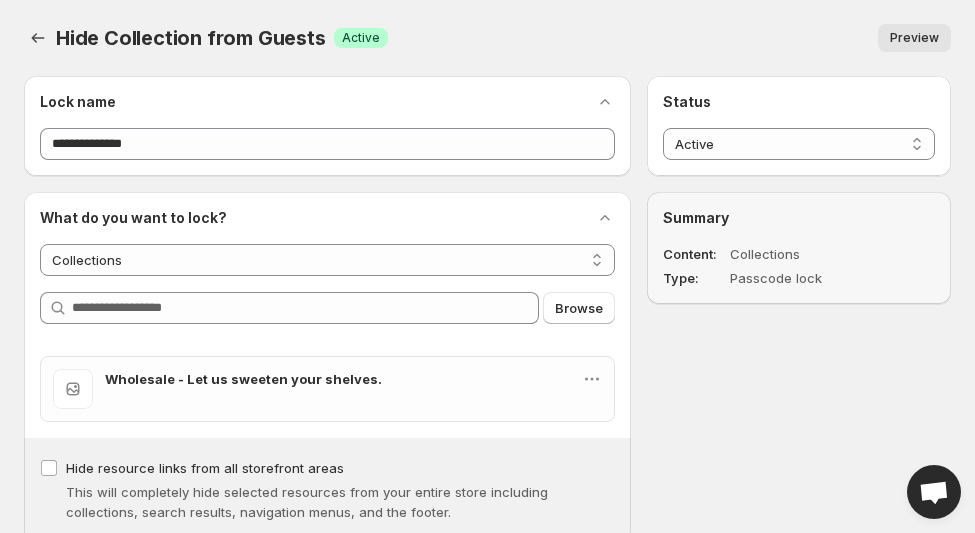 click on "**********" at bounding box center (327, 260) 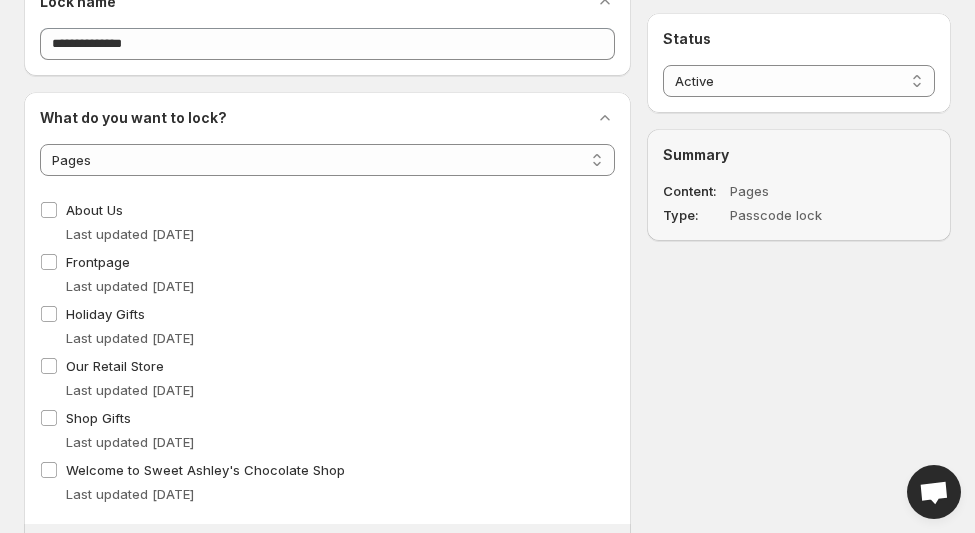 scroll, scrollTop: 200, scrollLeft: 0, axis: vertical 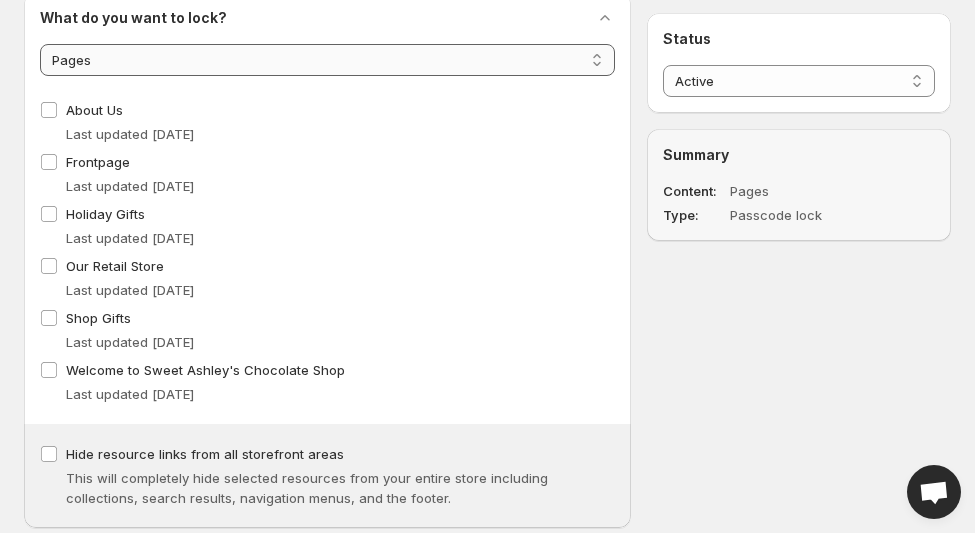 click on "**********" at bounding box center (327, 60) 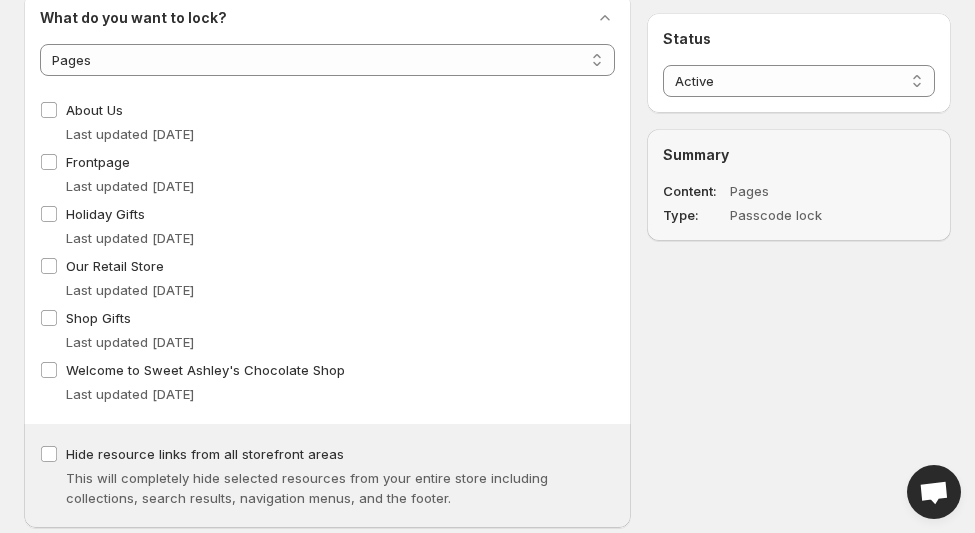 click on "**********" at bounding box center (327, 60) 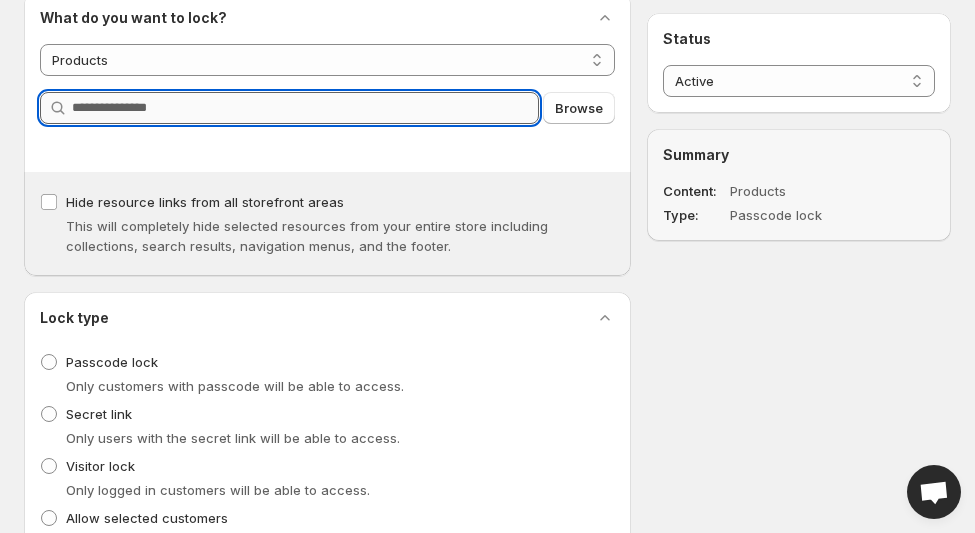 click on "Query" at bounding box center (305, 108) 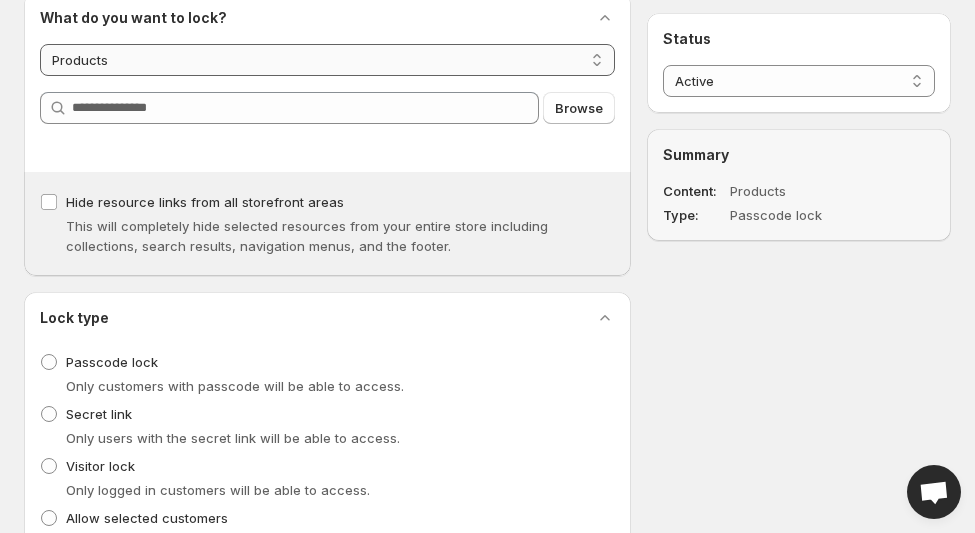 click on "**********" at bounding box center (327, 60) 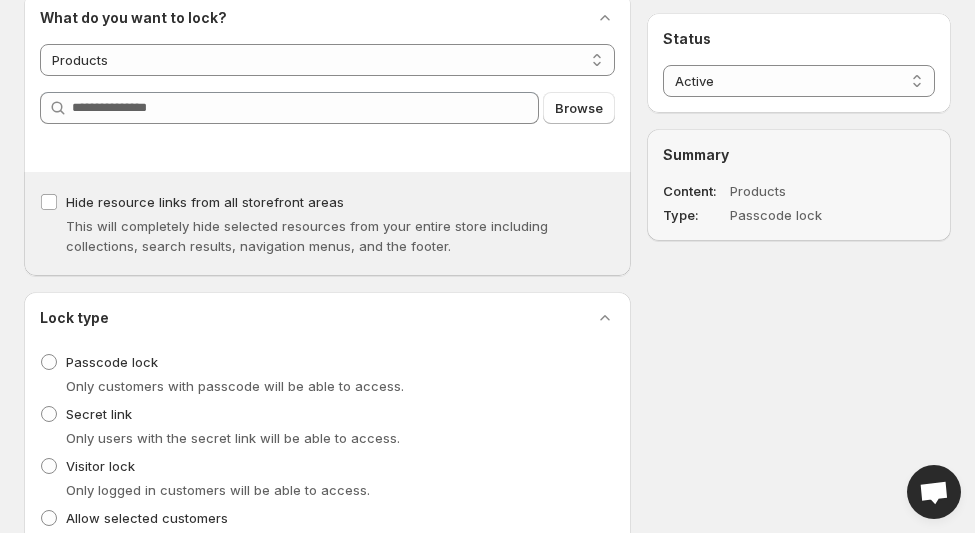 select on "**********" 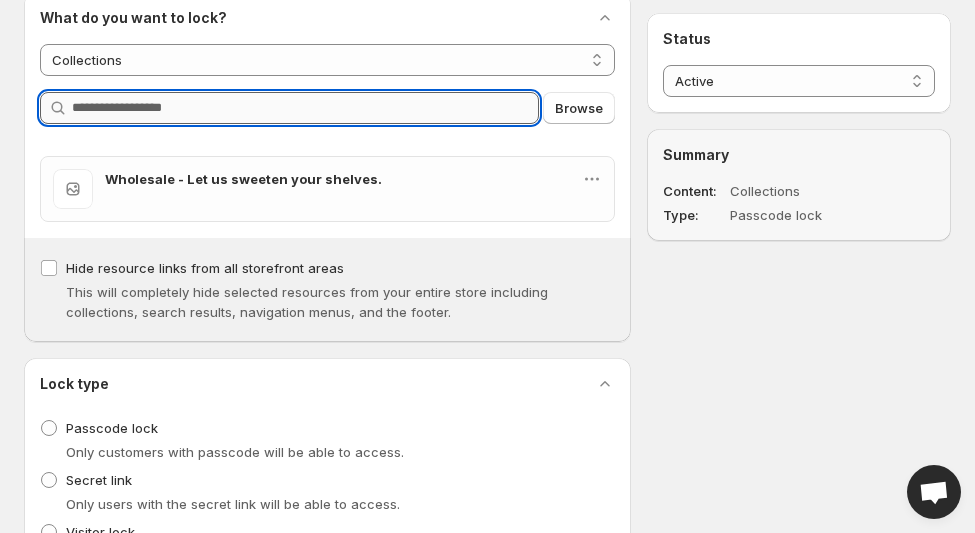 click on "Query" at bounding box center [305, 108] 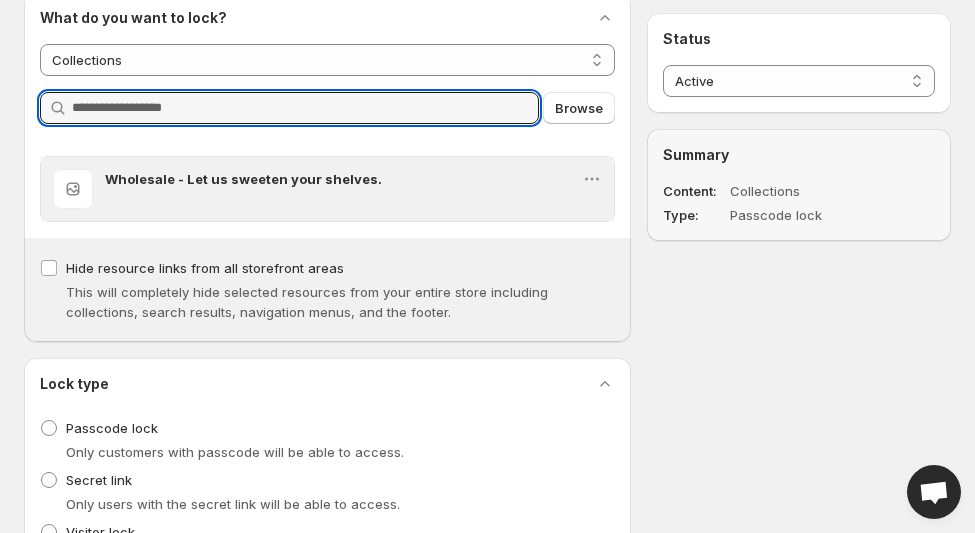 click on "Wholesale - Let us sweeten your shelves." at bounding box center (343, 179) 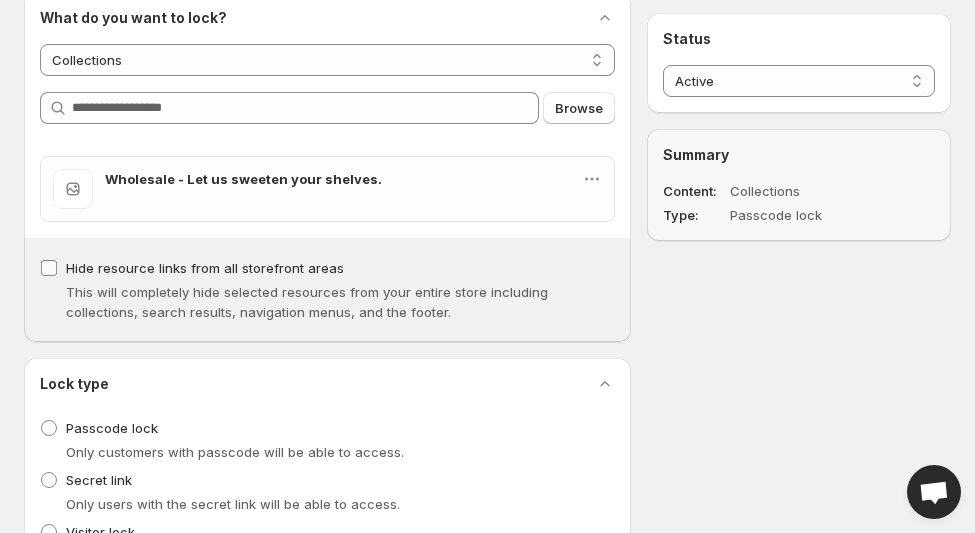 click on "Hide resource links from all storefront areas" at bounding box center (192, 268) 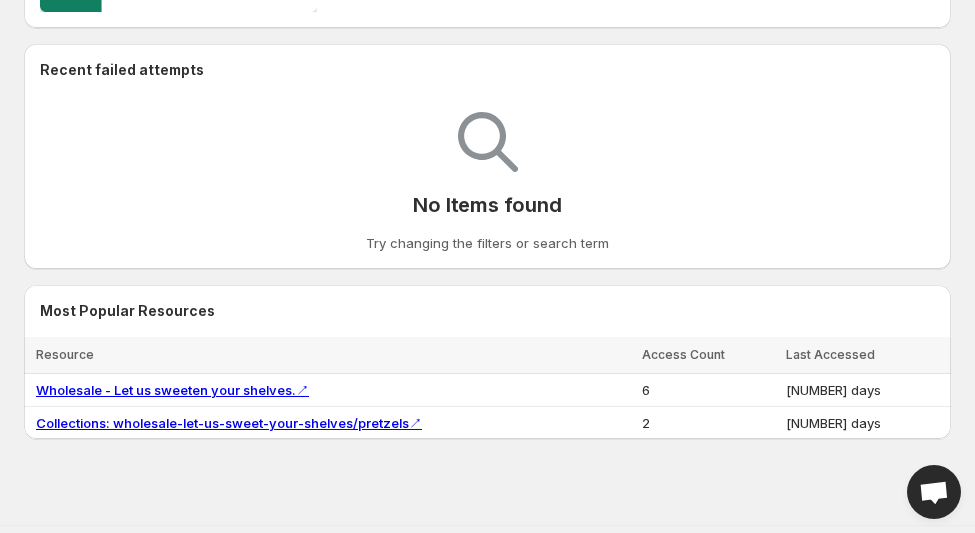 scroll, scrollTop: 0, scrollLeft: 0, axis: both 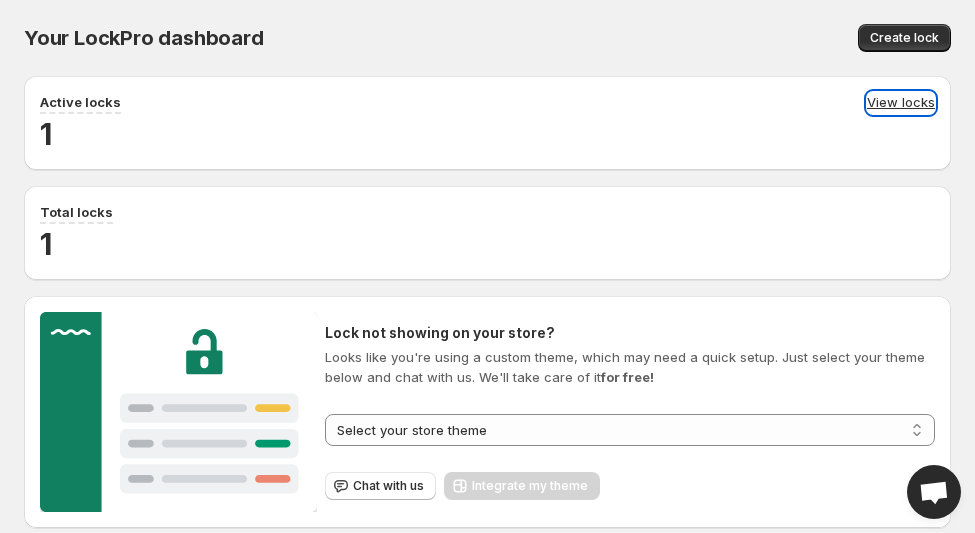 click on "View locks" at bounding box center (901, 103) 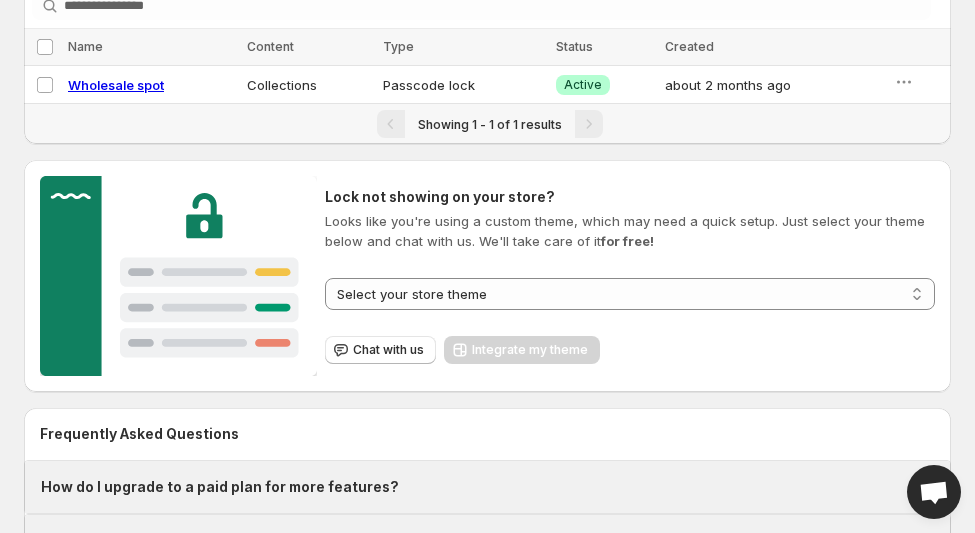 scroll, scrollTop: 0, scrollLeft: 0, axis: both 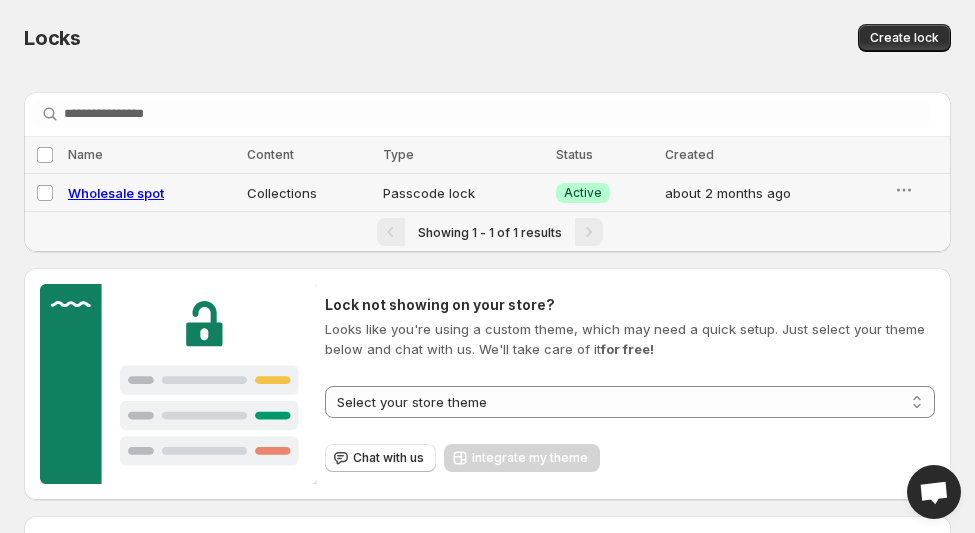 click on "Wholesale spot" at bounding box center [116, 193] 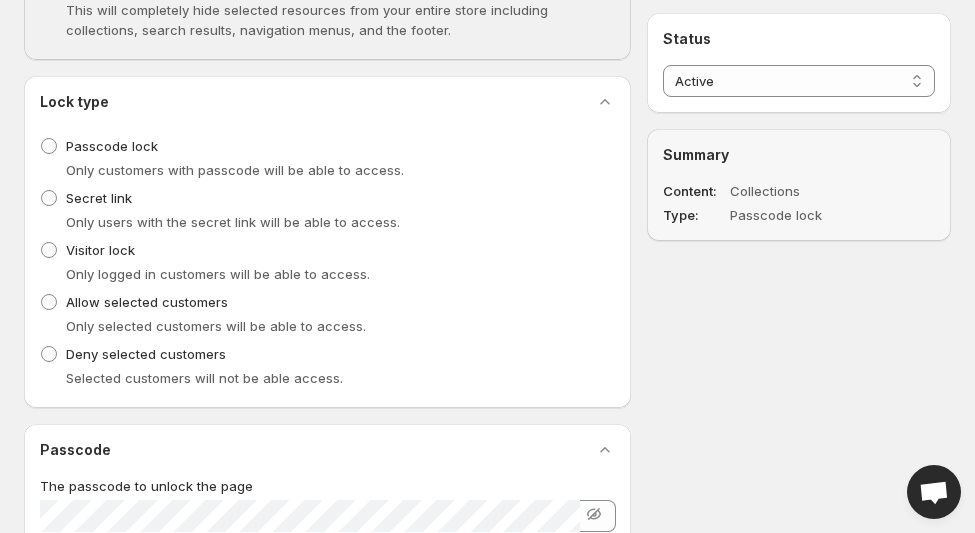 scroll, scrollTop: 500, scrollLeft: 0, axis: vertical 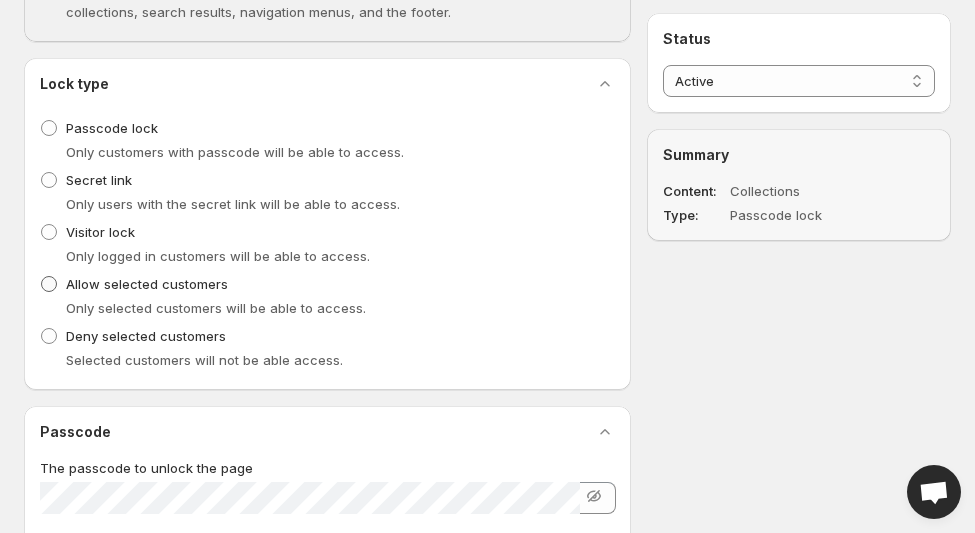 click at bounding box center (49, 284) 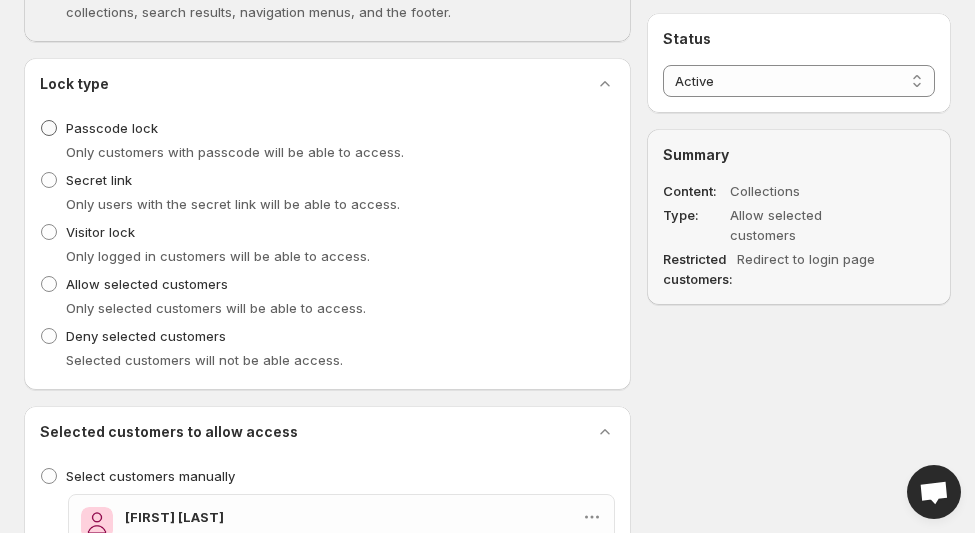 click at bounding box center (49, 128) 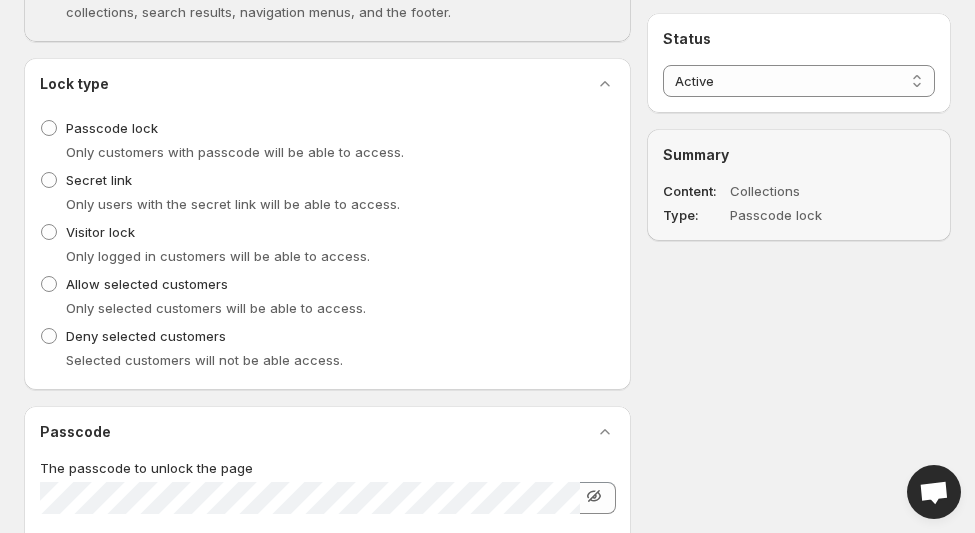 click 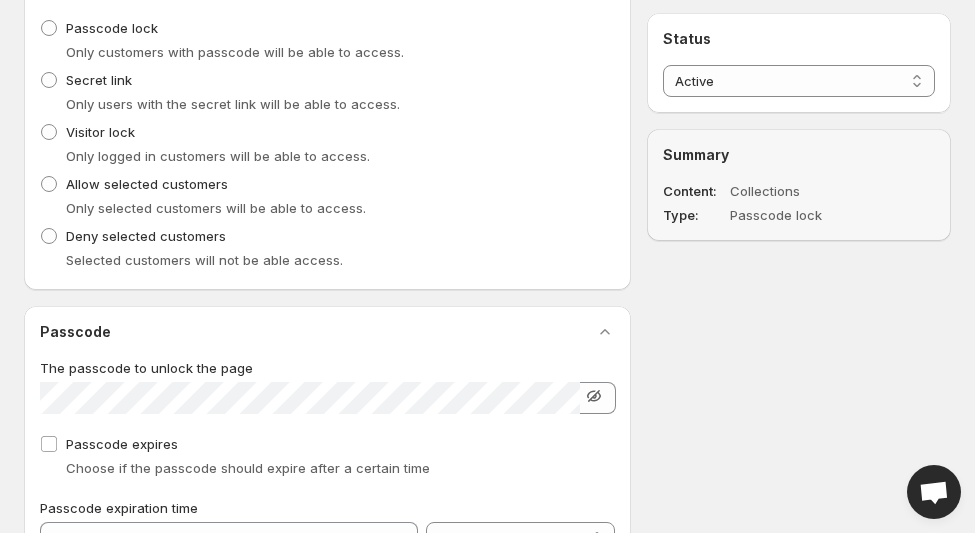 scroll, scrollTop: 700, scrollLeft: 0, axis: vertical 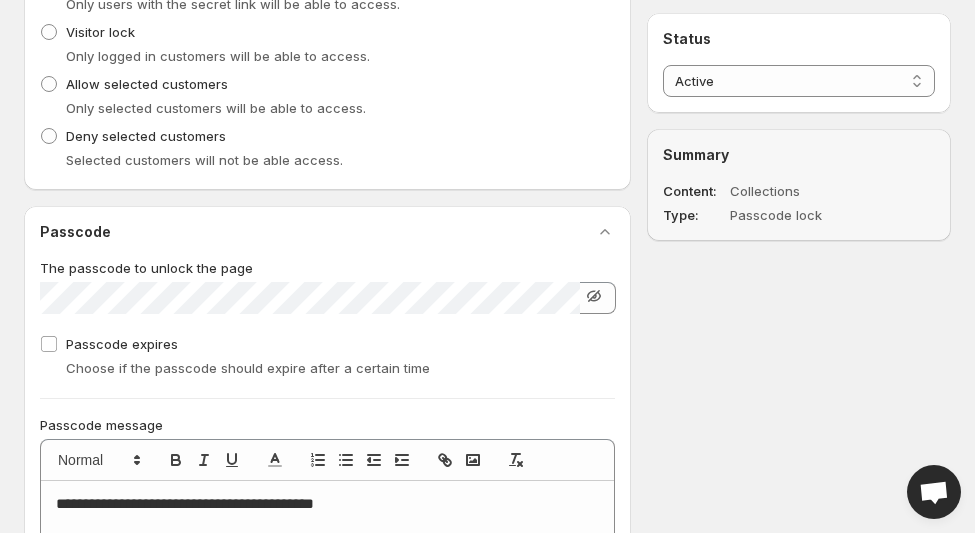 click 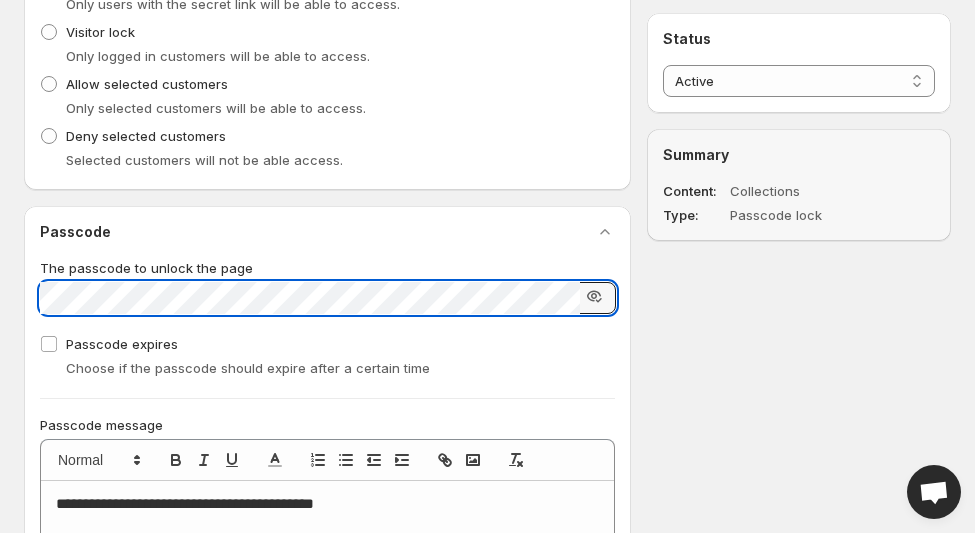click on "**********" at bounding box center (479, 282) 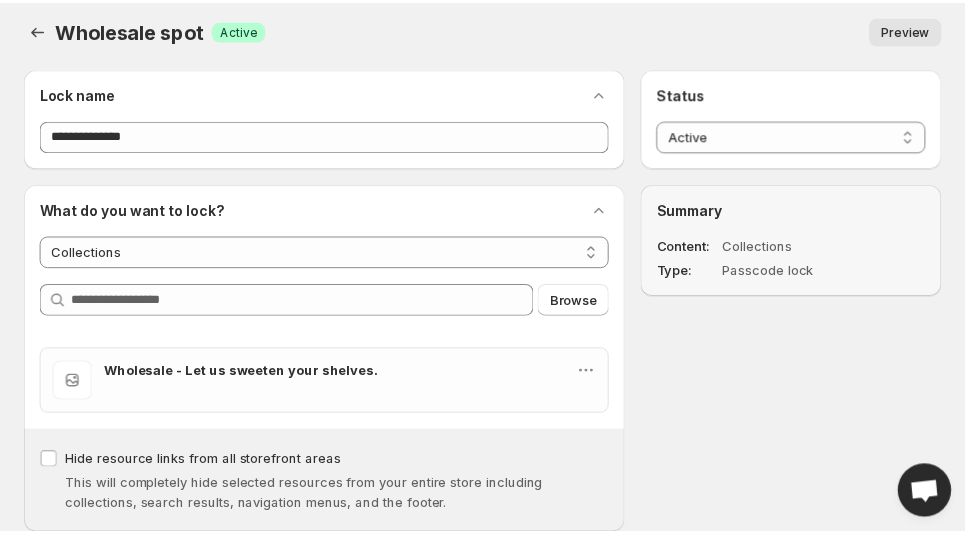 scroll, scrollTop: 0, scrollLeft: 0, axis: both 